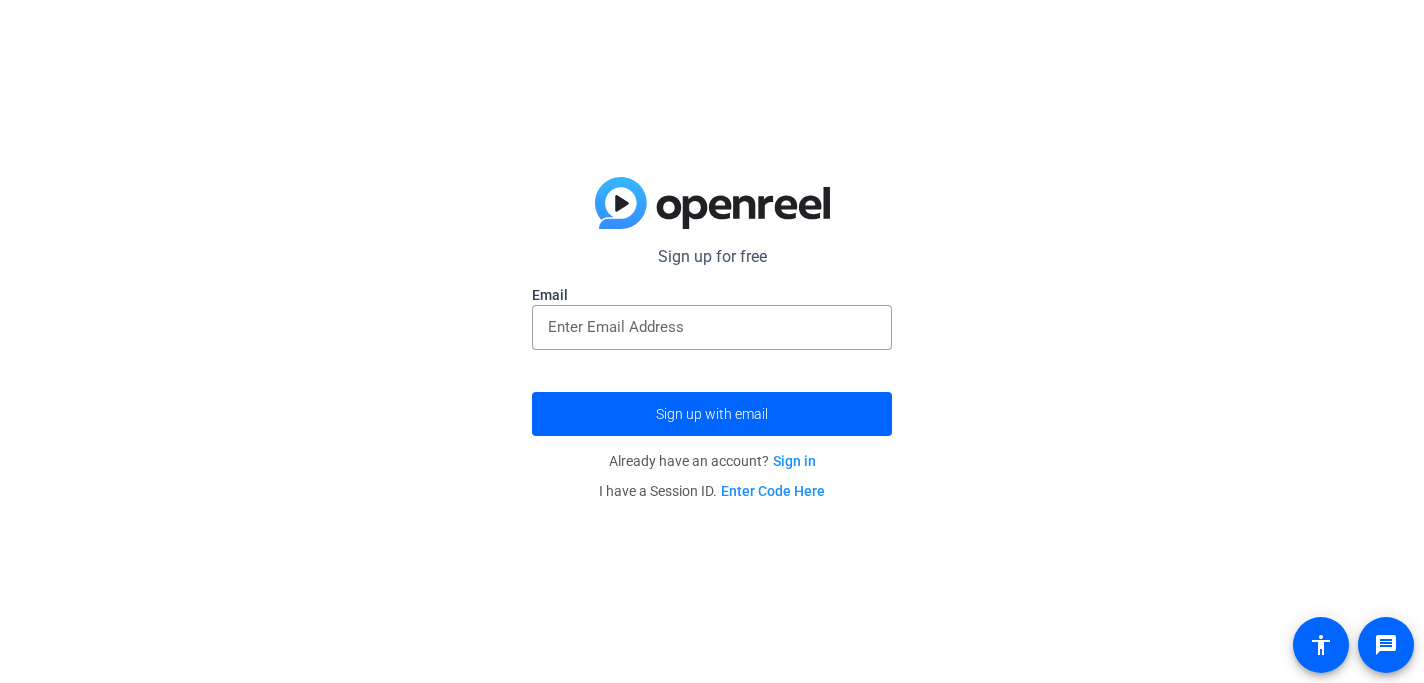 scroll, scrollTop: 0, scrollLeft: 0, axis: both 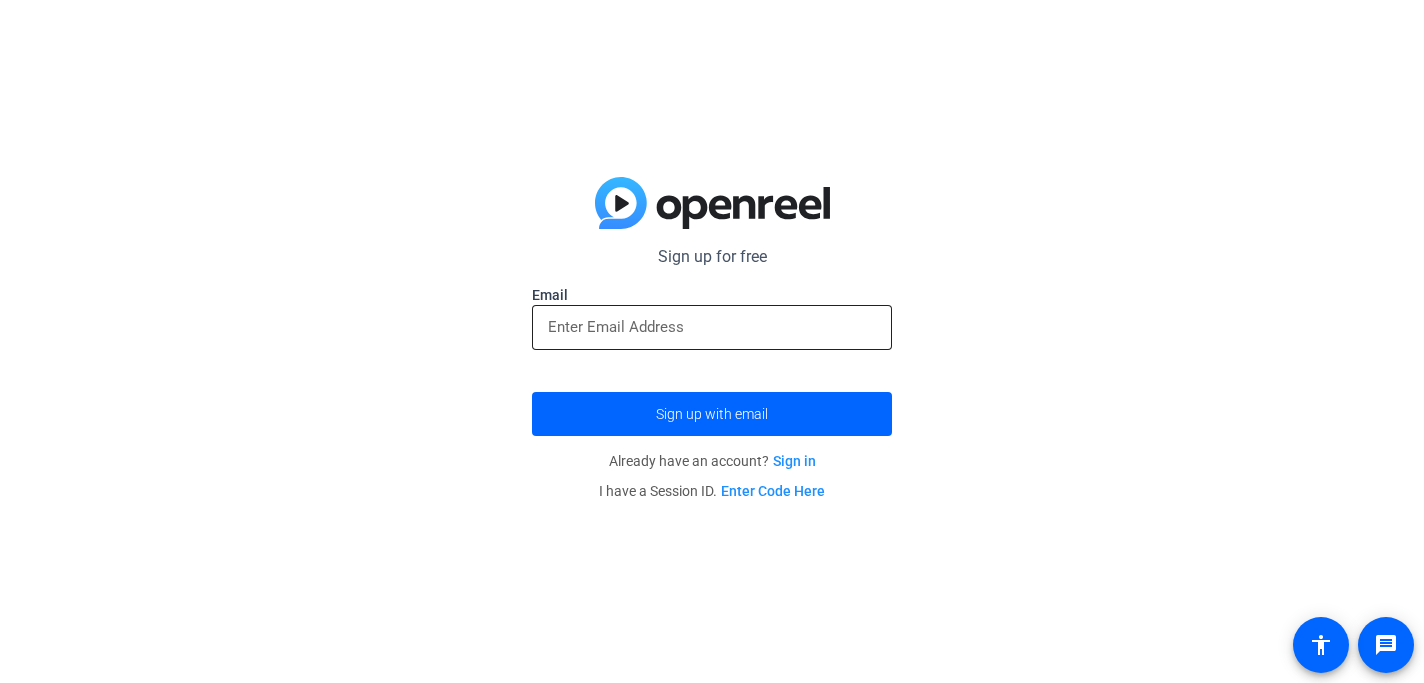 click at bounding box center (712, 327) 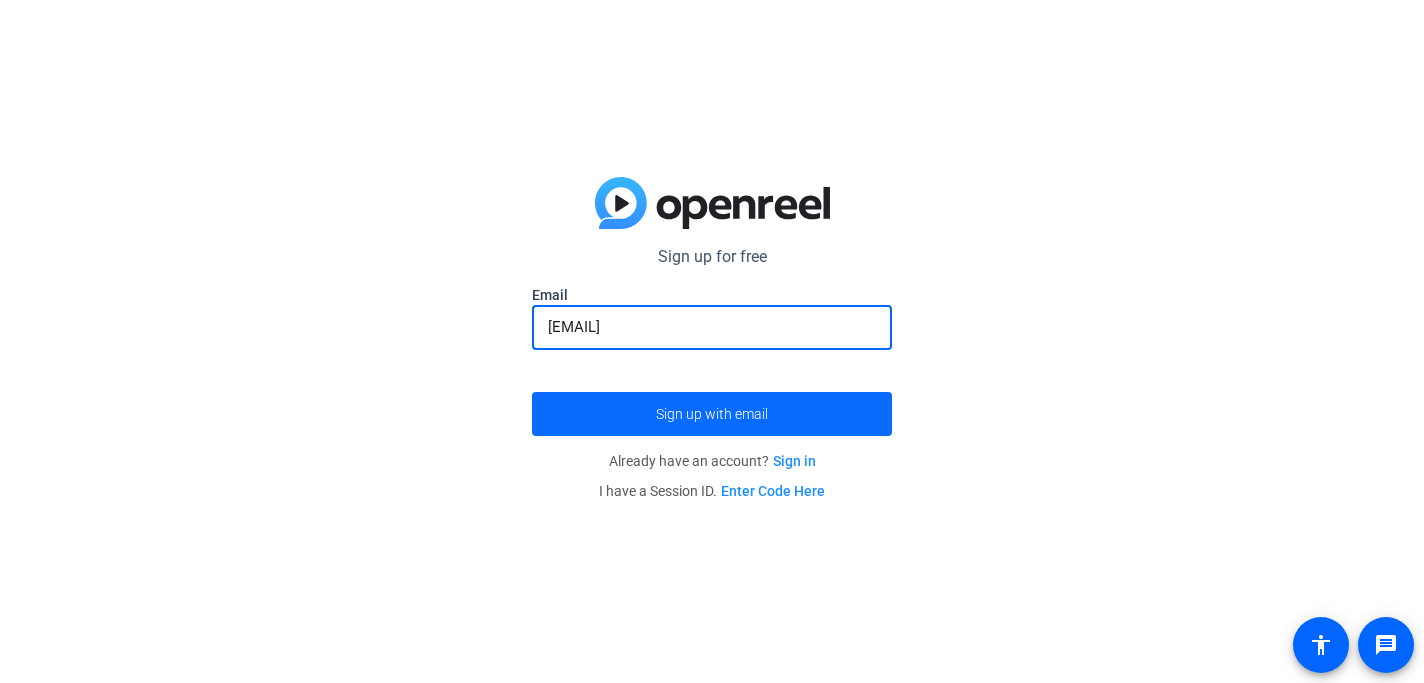 type on "[EMAIL]" 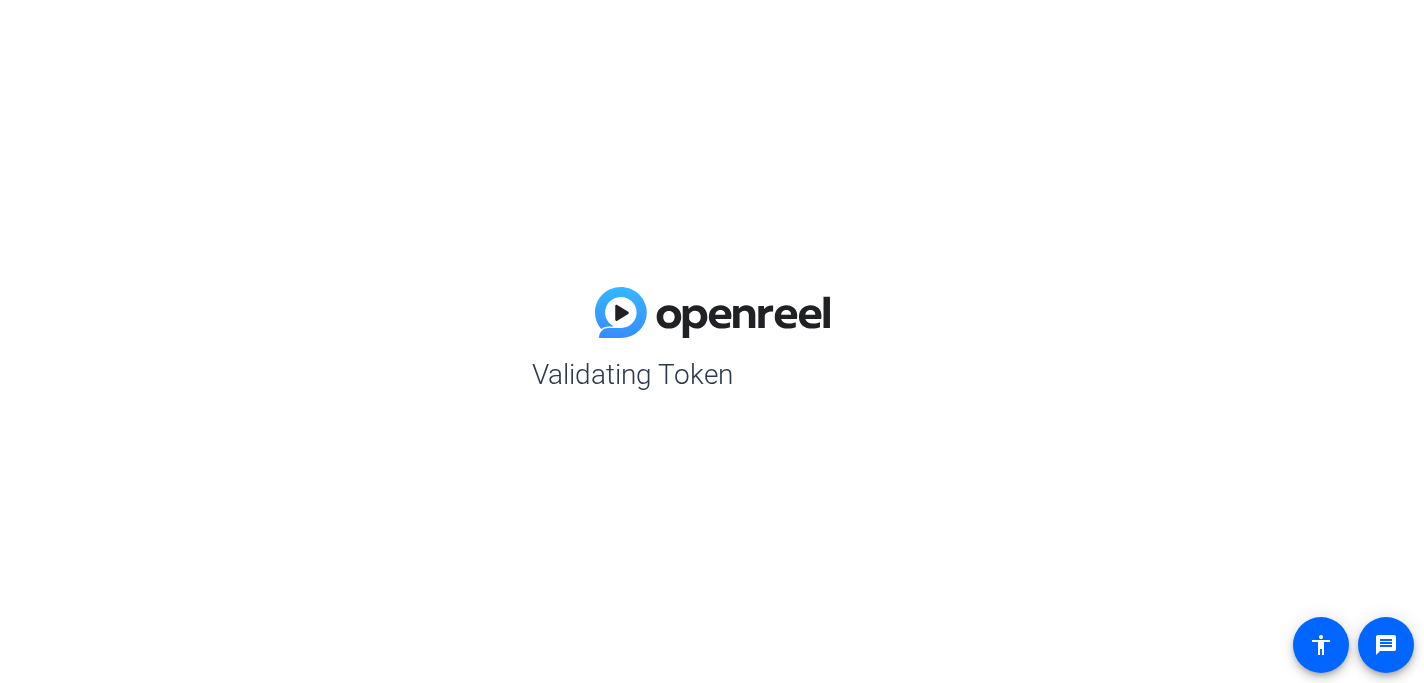 scroll, scrollTop: 0, scrollLeft: 0, axis: both 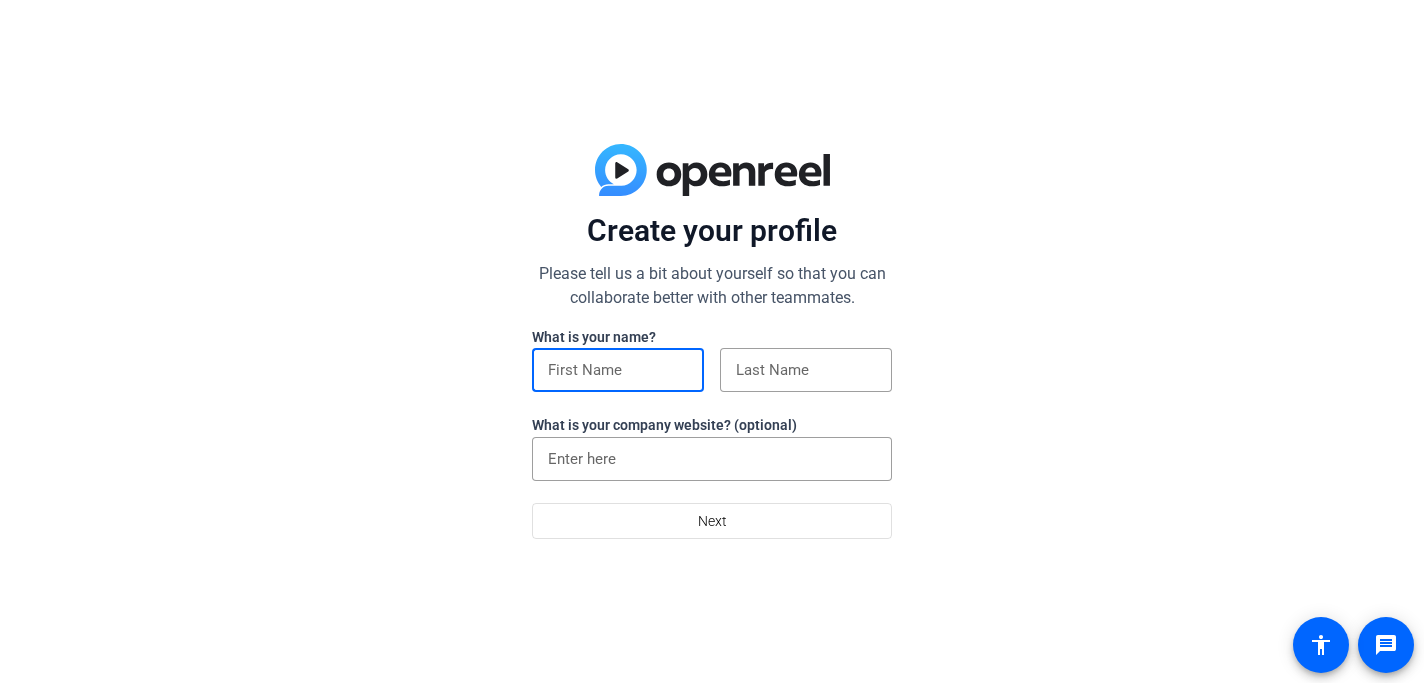 click at bounding box center [618, 370] 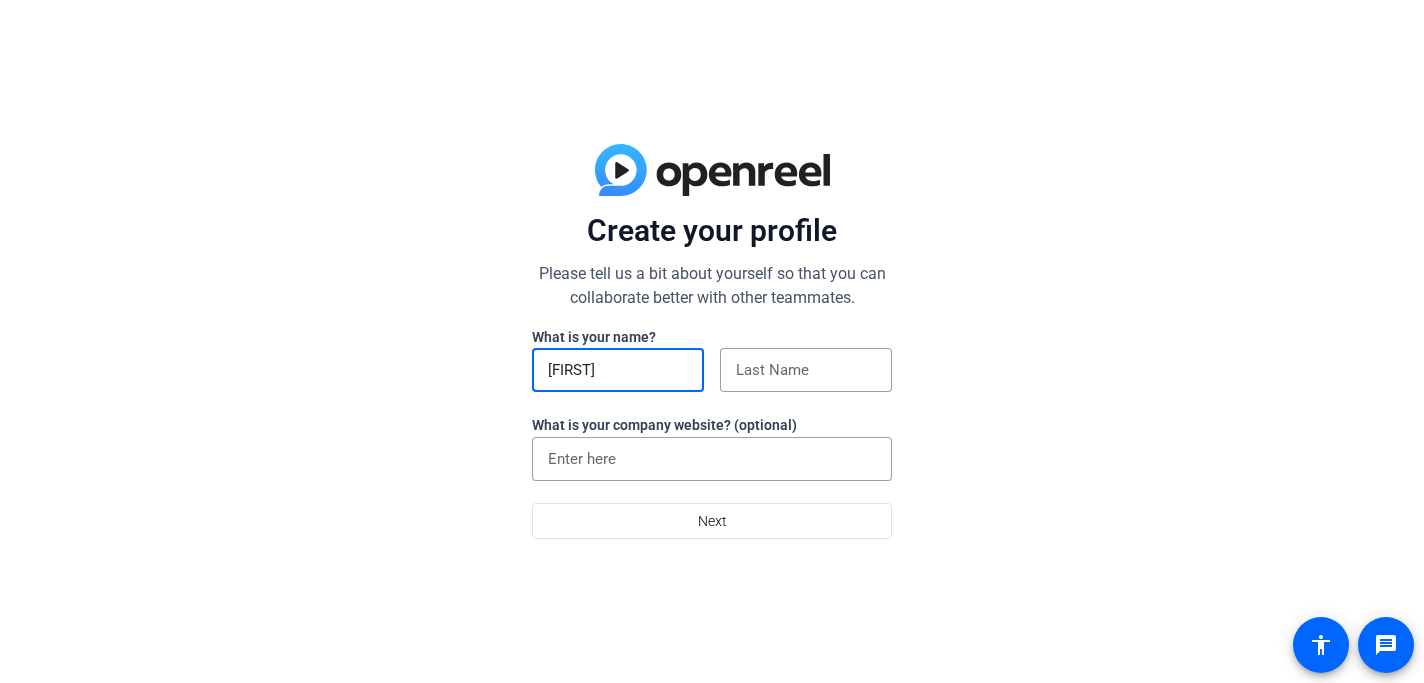 type on "[LAST]" 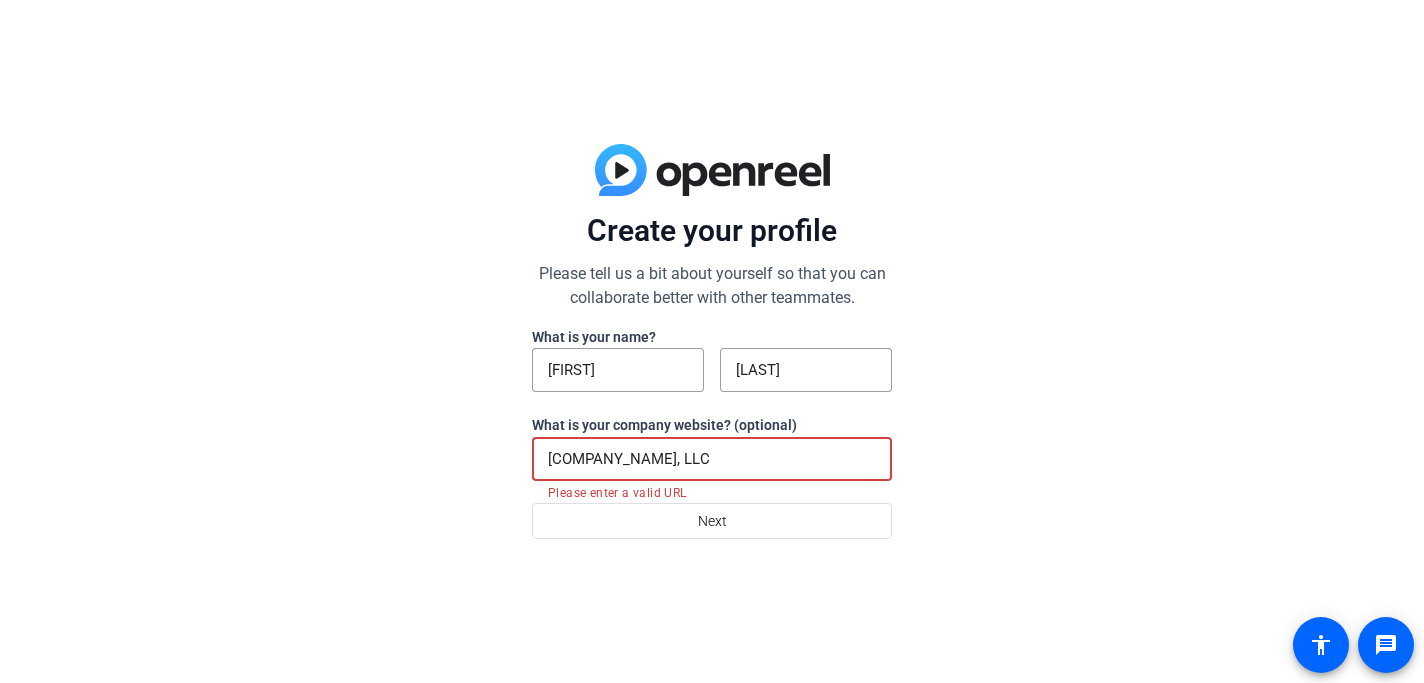drag, startPoint x: 508, startPoint y: 424, endPoint x: 459, endPoint y: 421, distance: 49.09175 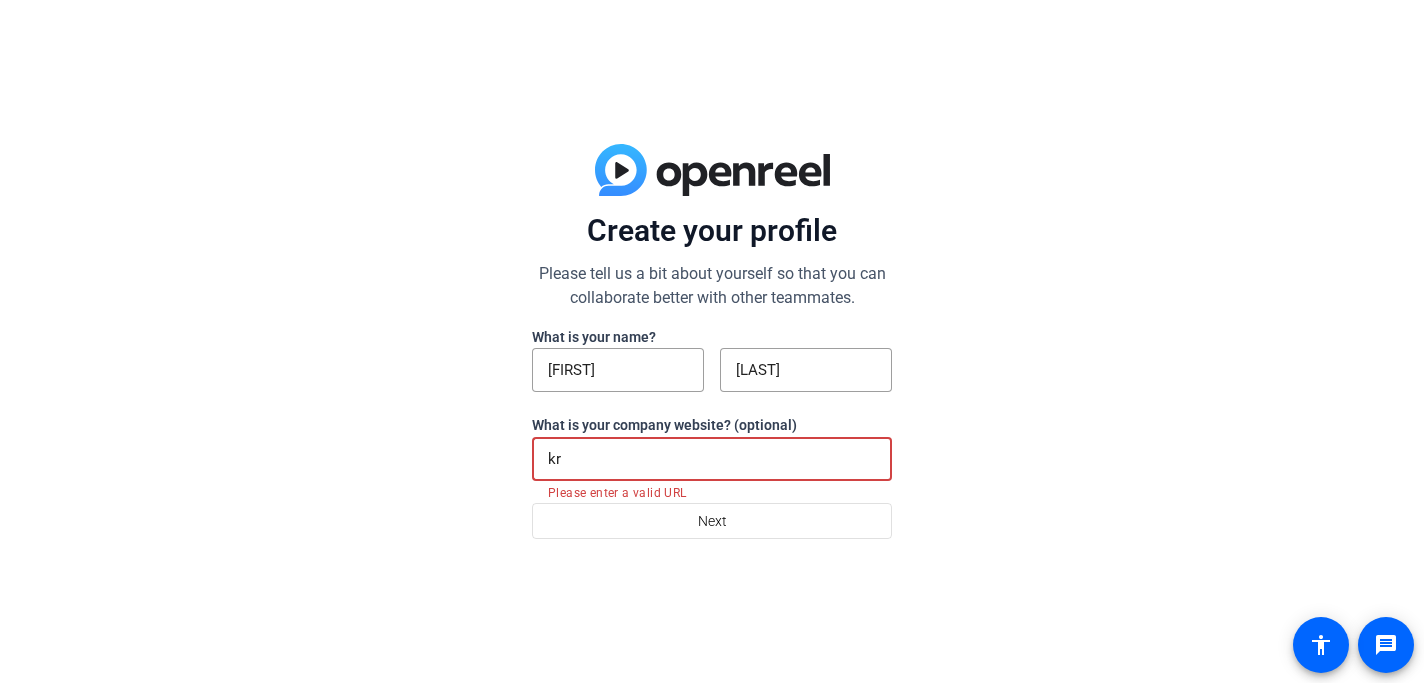 type on "k" 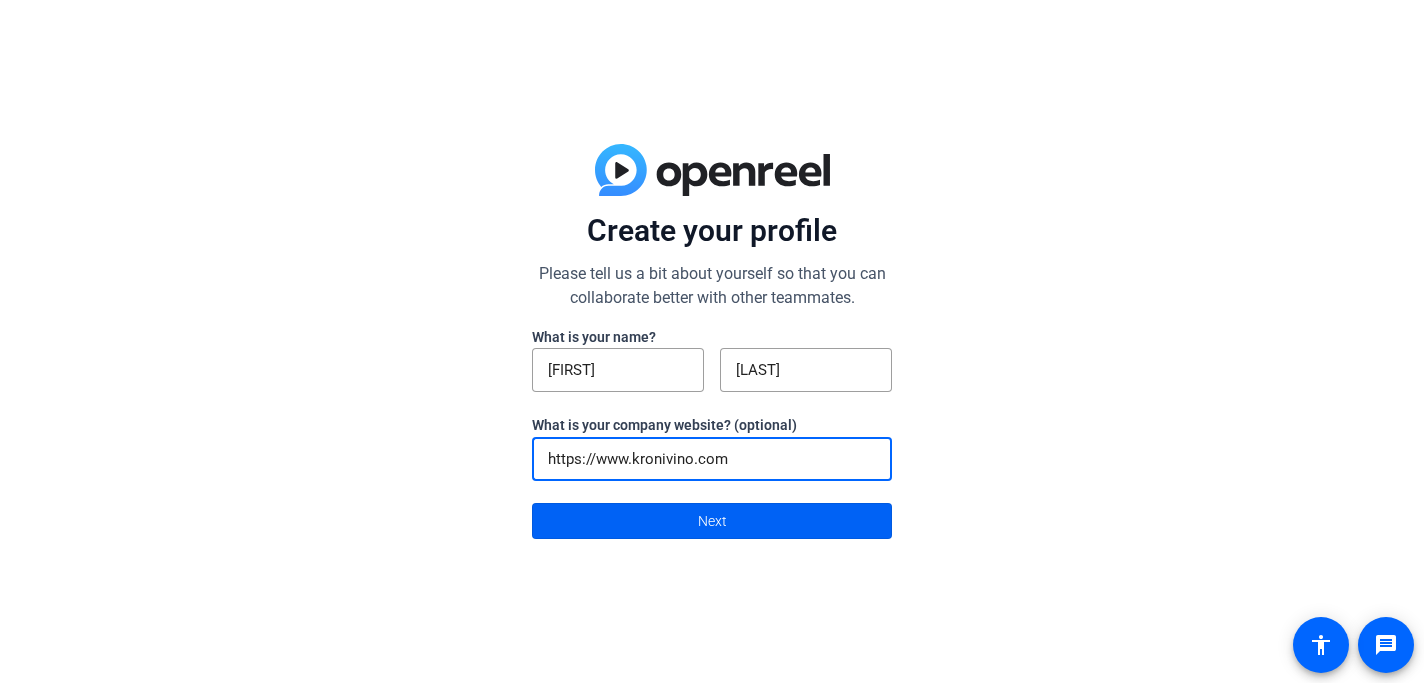 type on "https://www.kronivino.com" 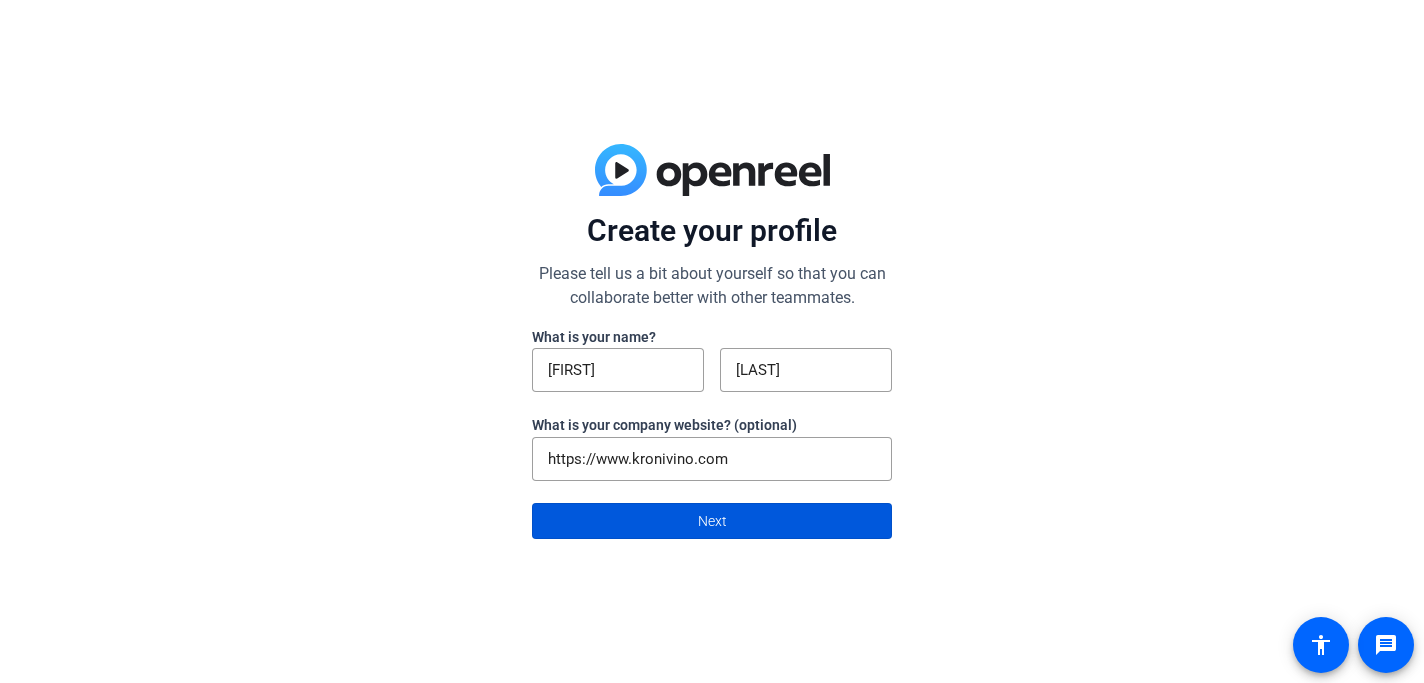 click 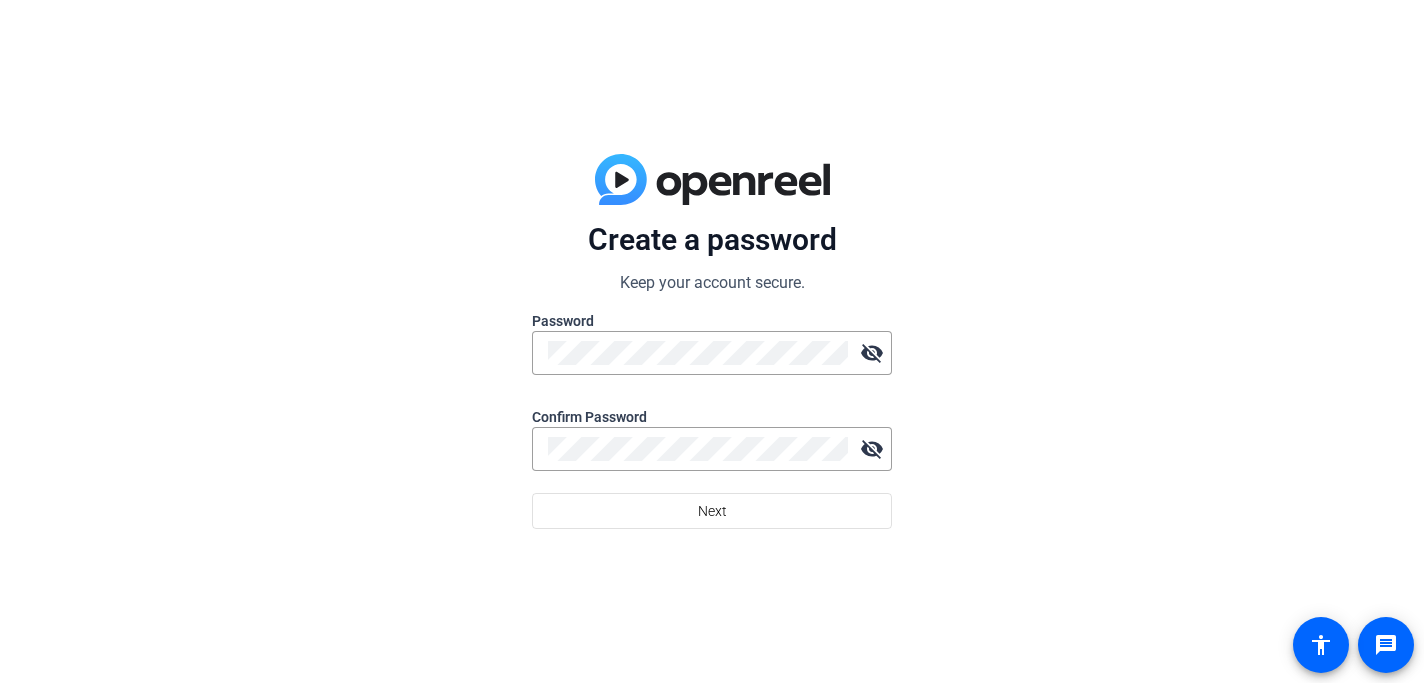 click on "Password" 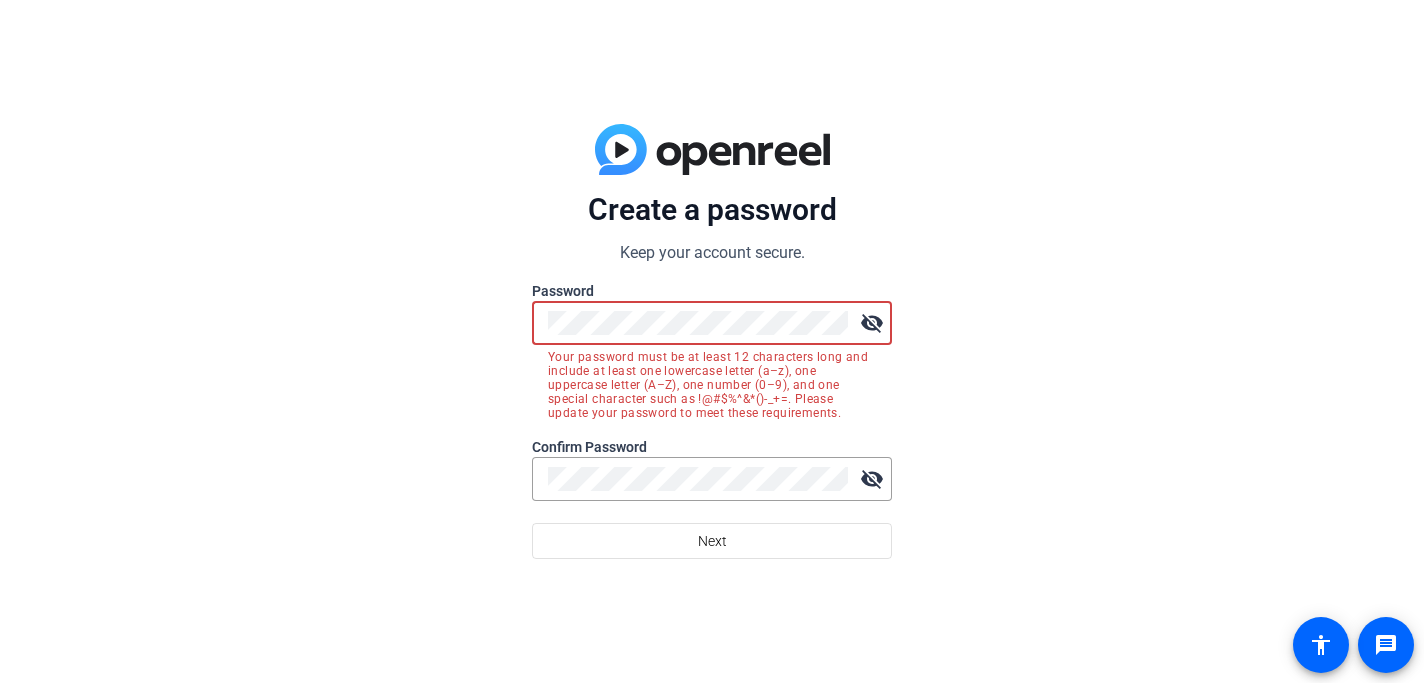 click on "visibility_off" 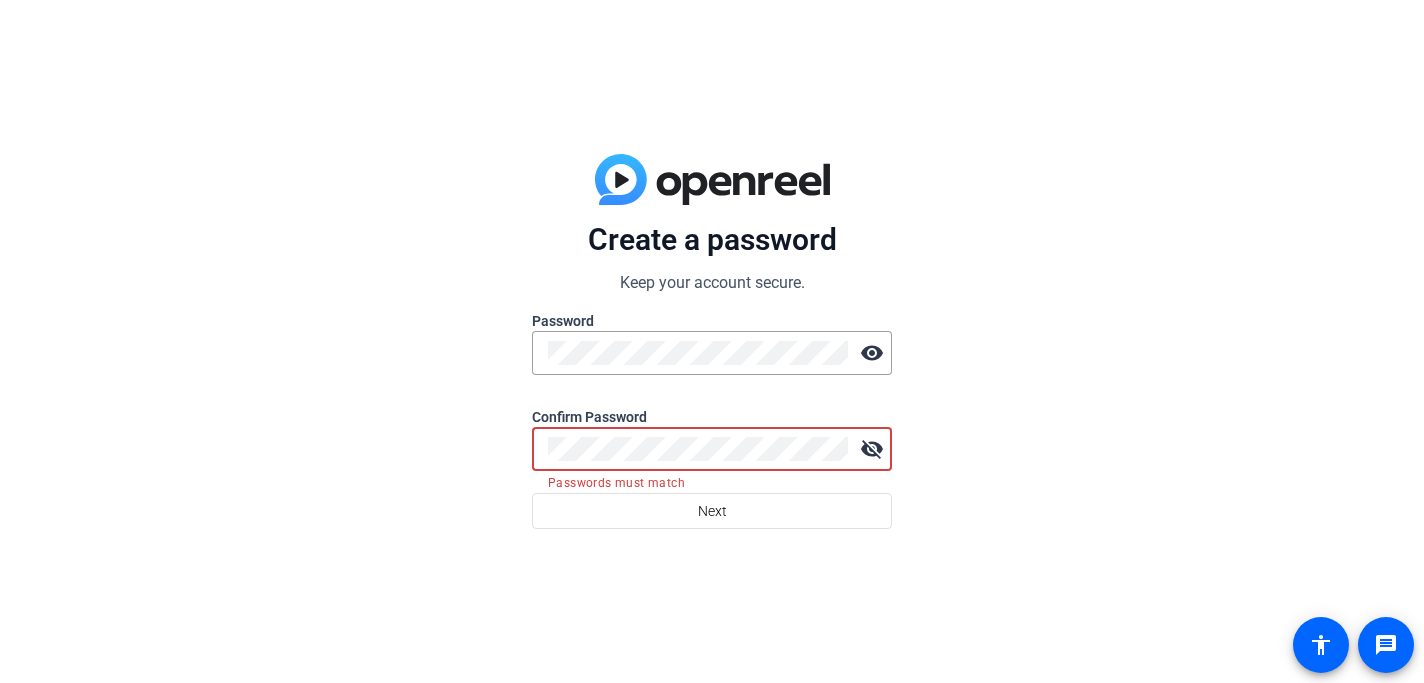 click on "visibility_off" 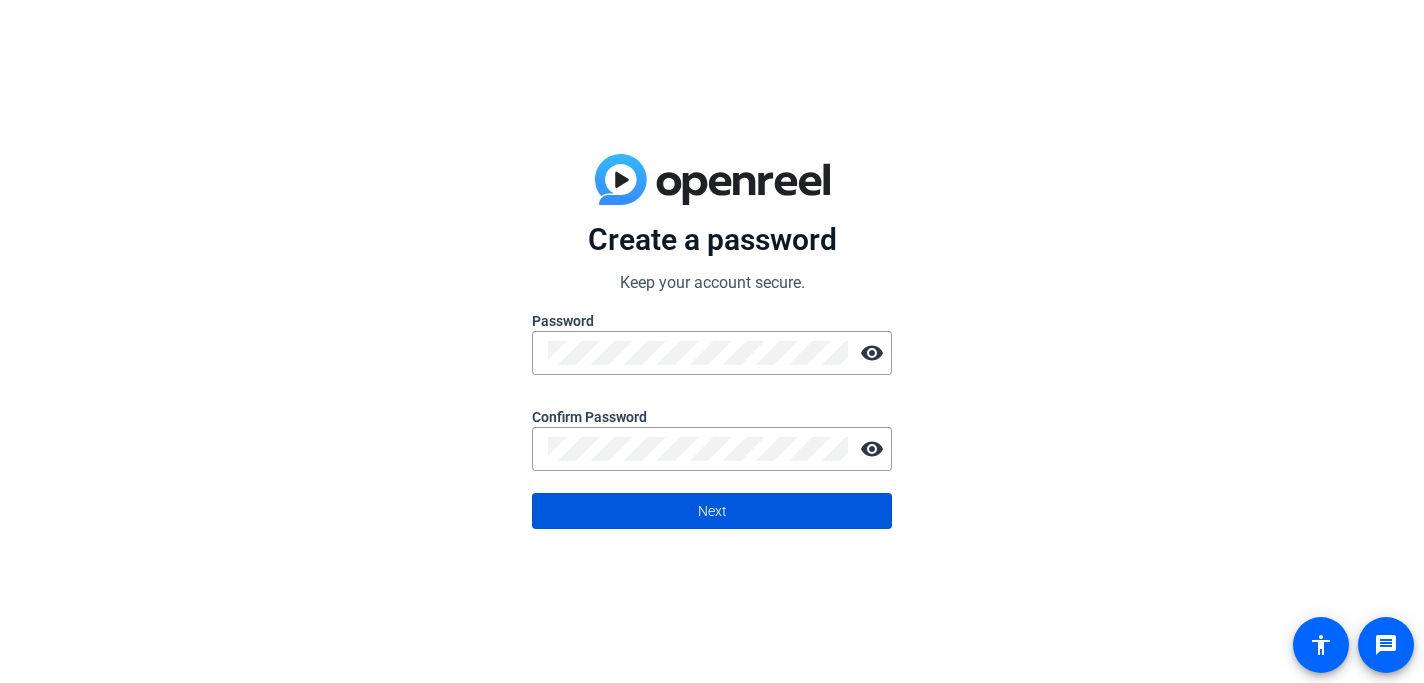 click on "Next" 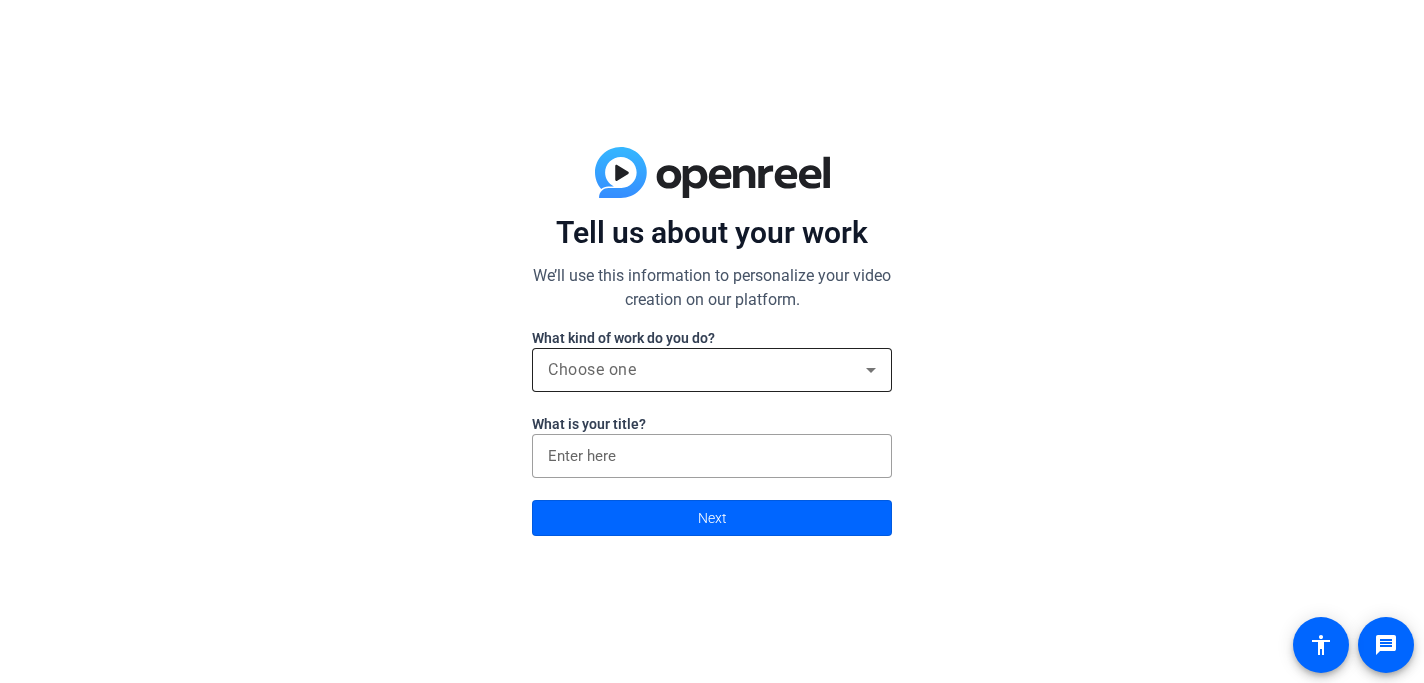 click 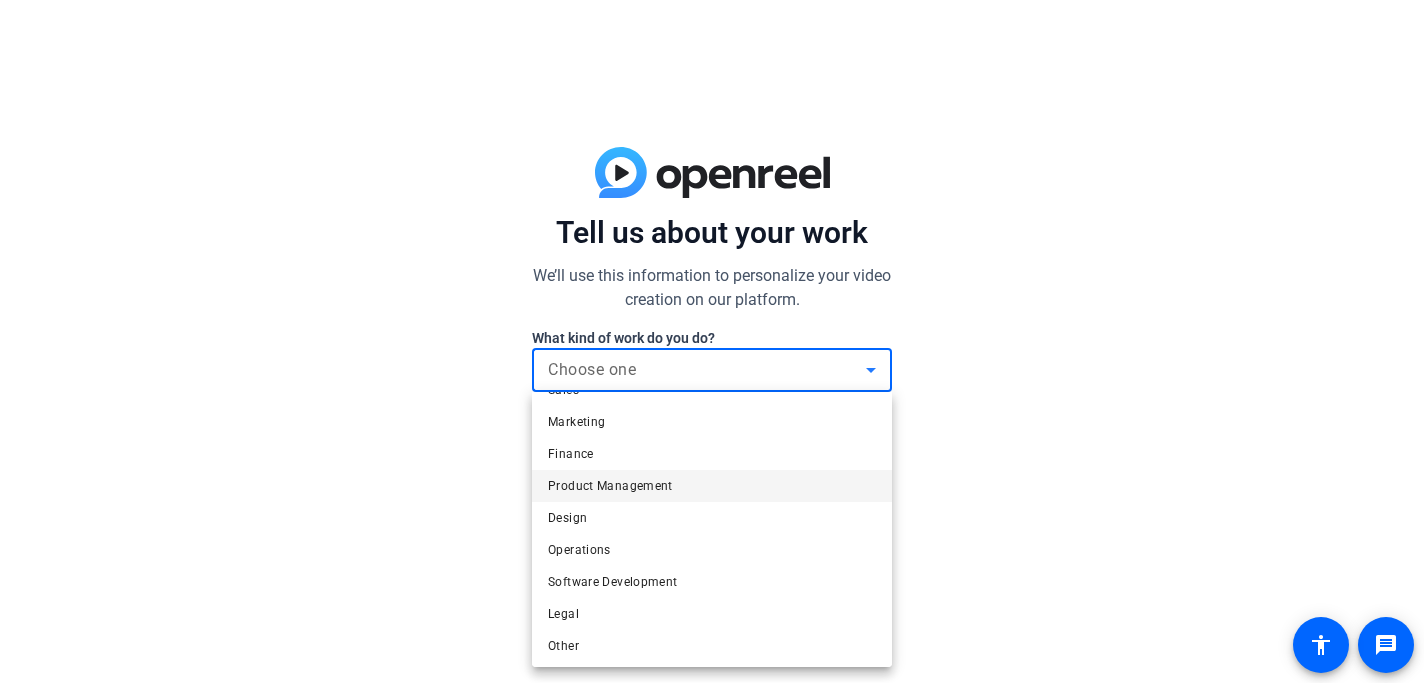 scroll, scrollTop: 61, scrollLeft: 0, axis: vertical 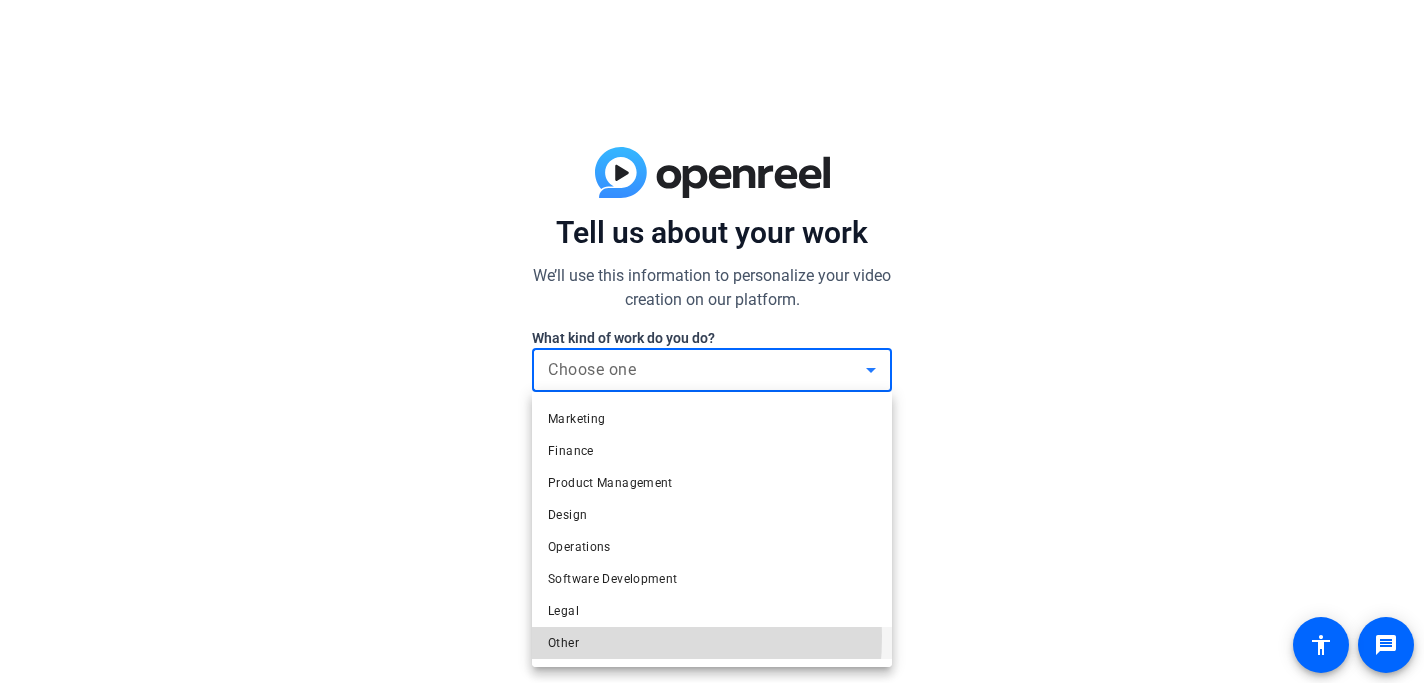 click on "Other" at bounding box center (563, 643) 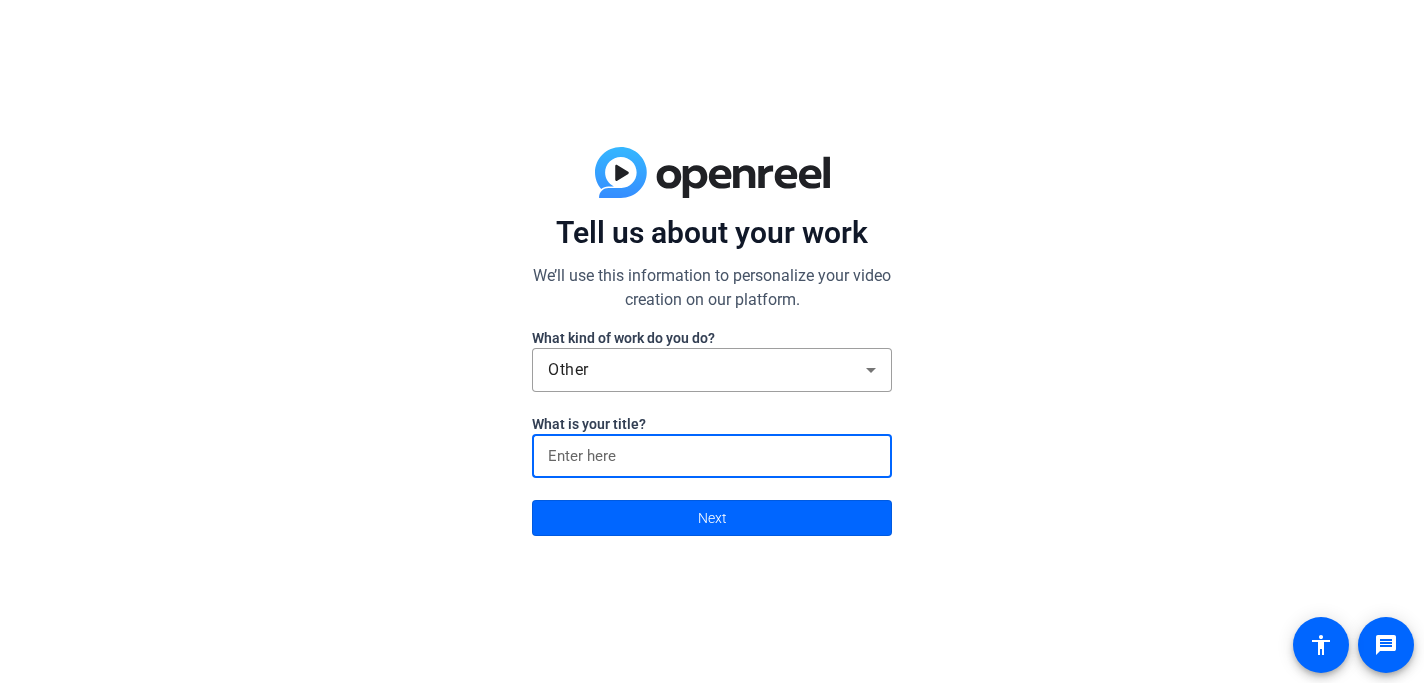 click at bounding box center (712, 456) 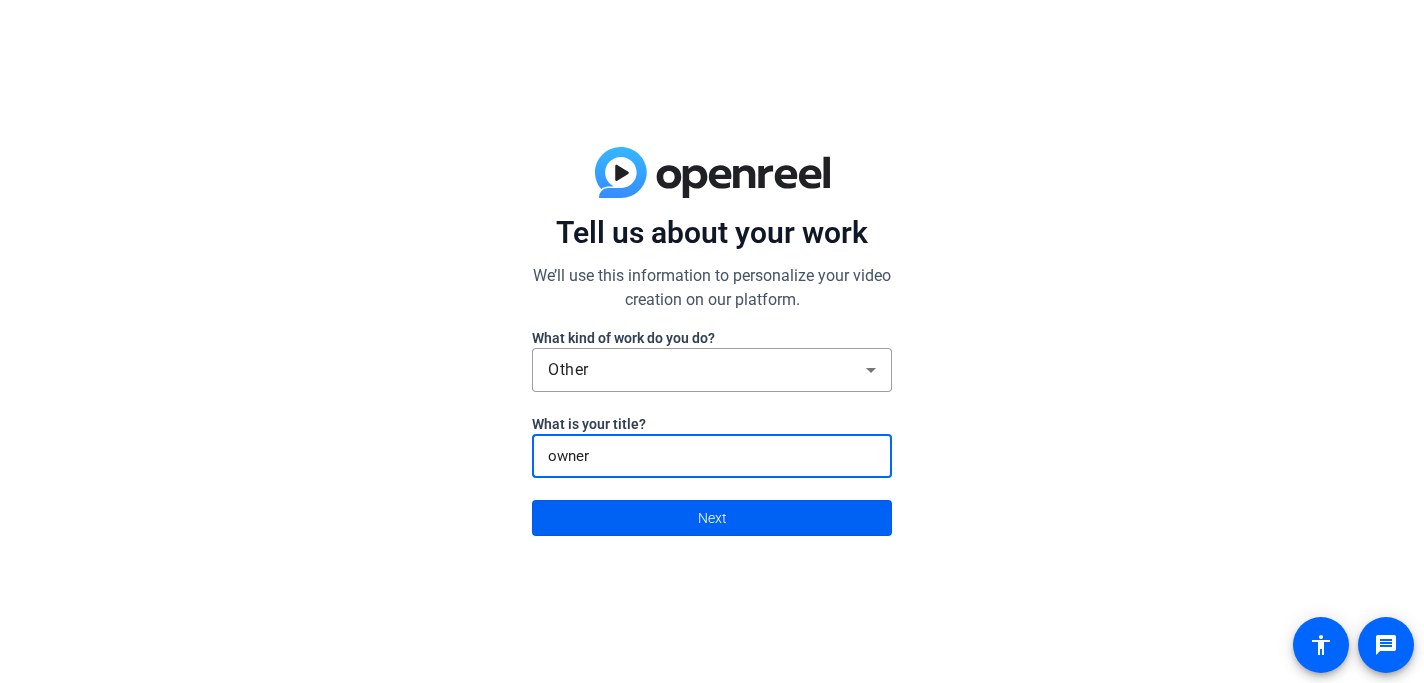 type on "owner" 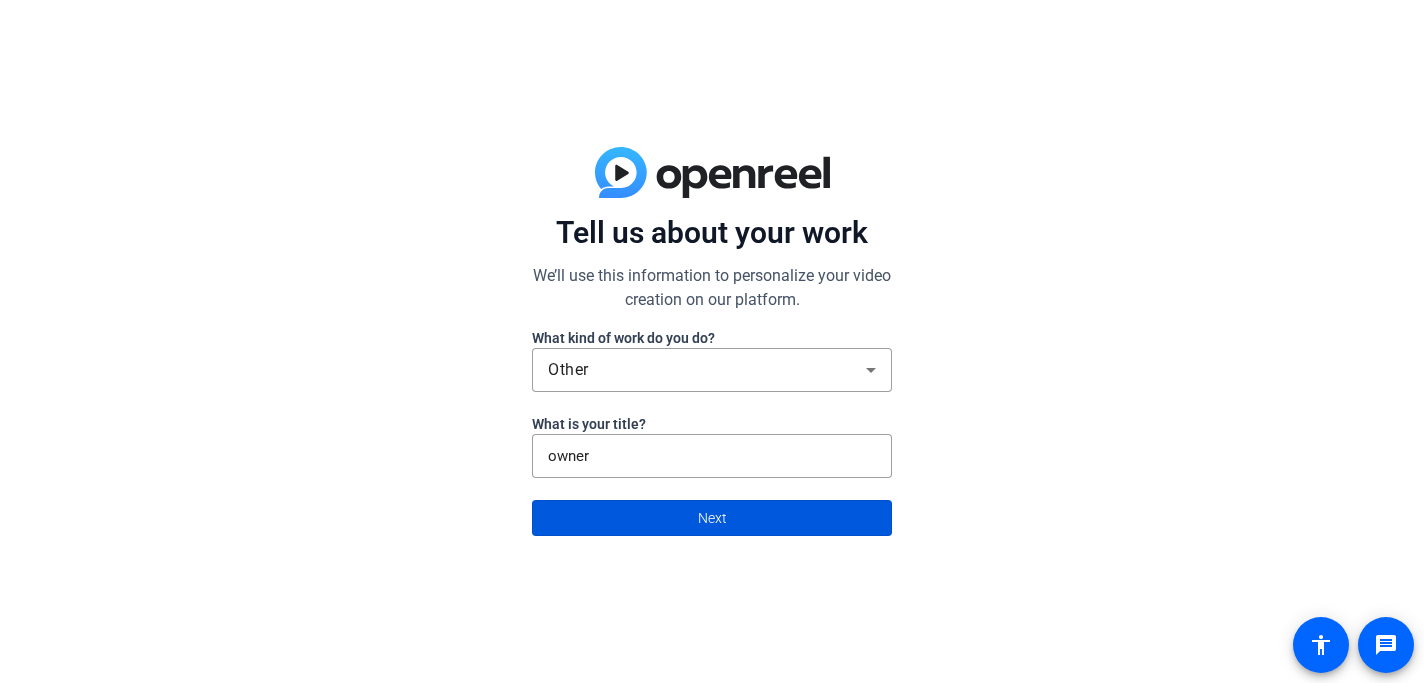 click on "Next" 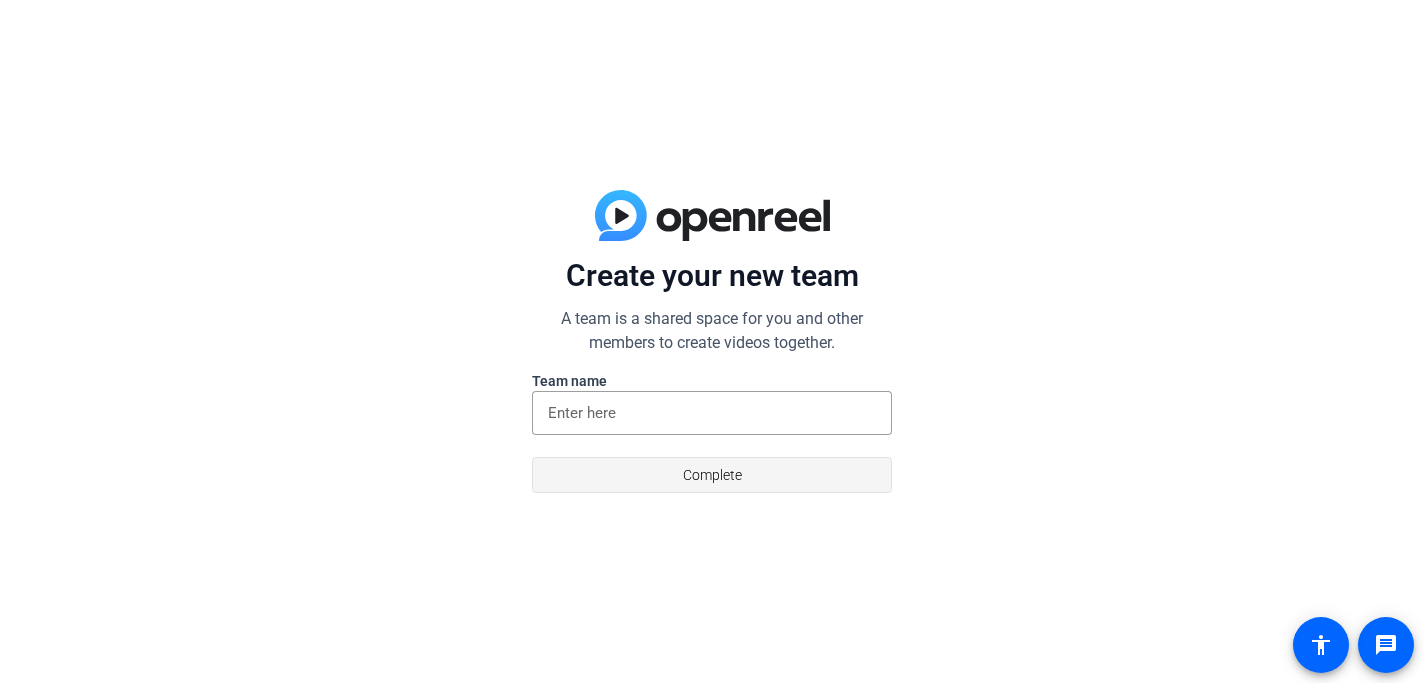 click 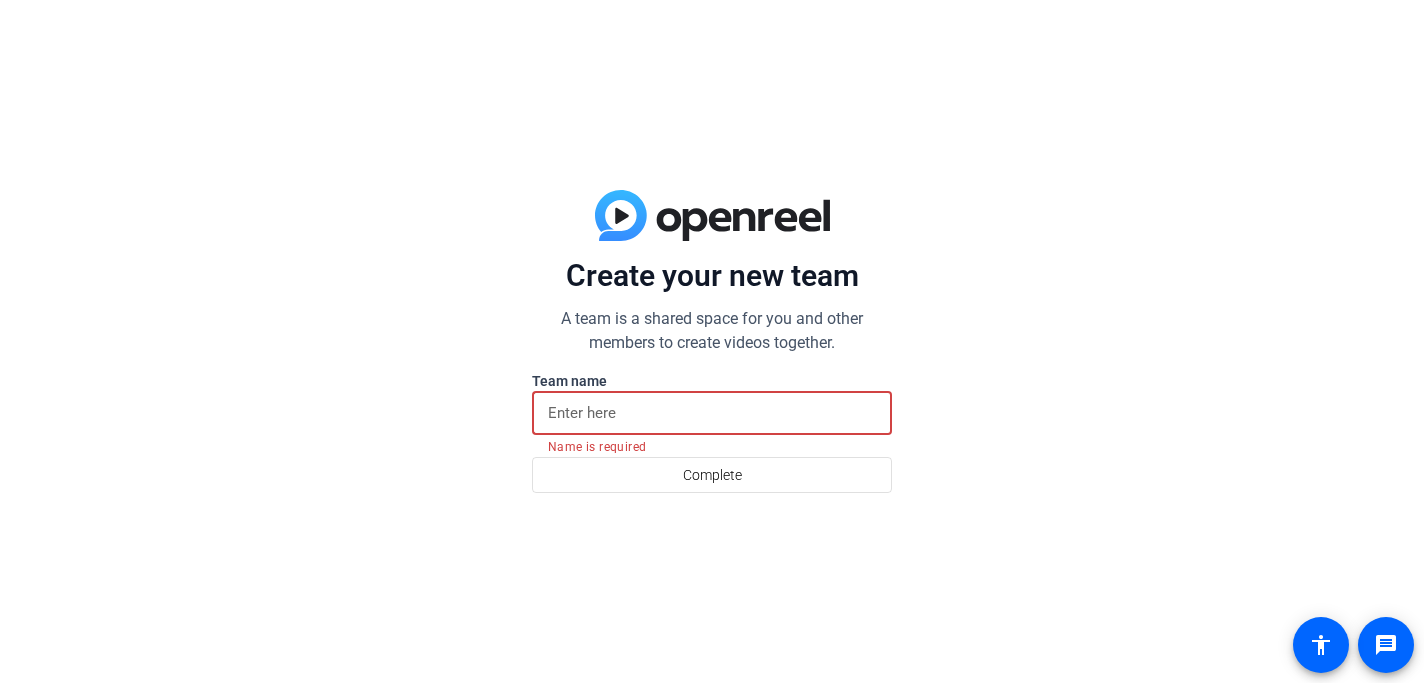 click at bounding box center (712, 413) 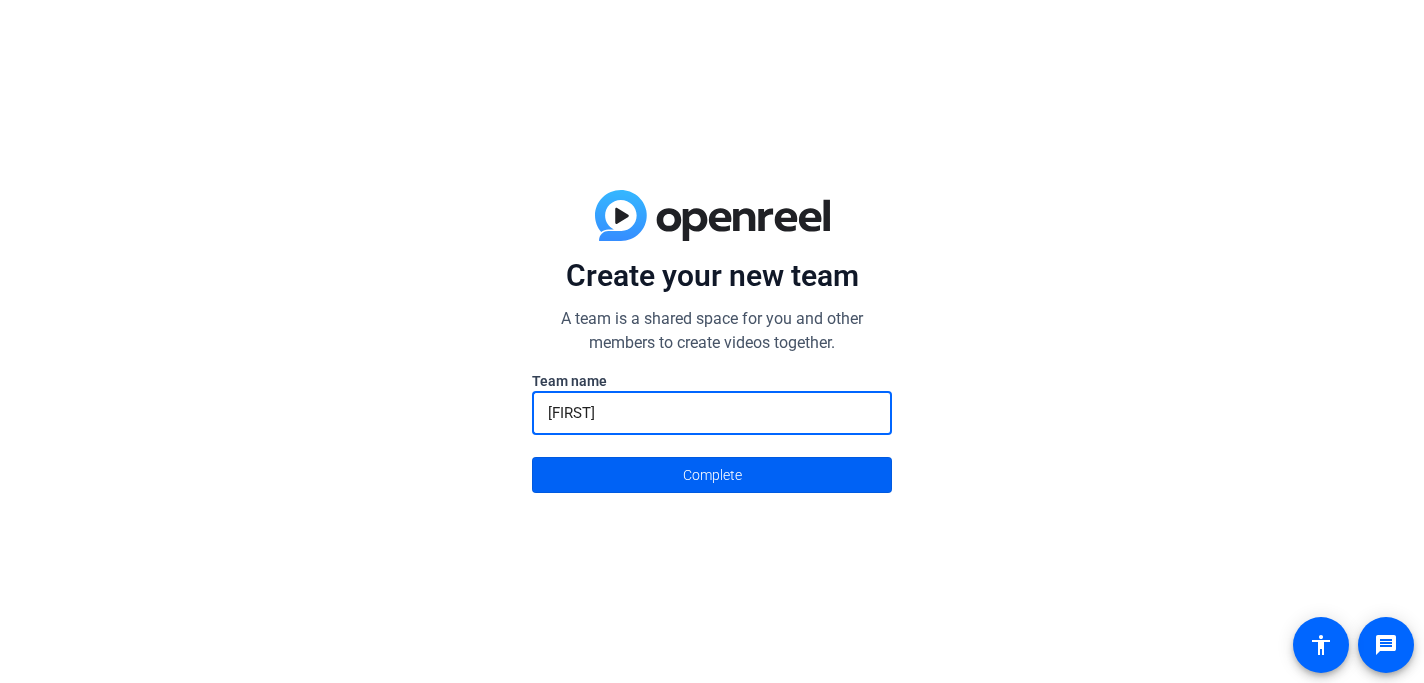 type on "[FIRST]" 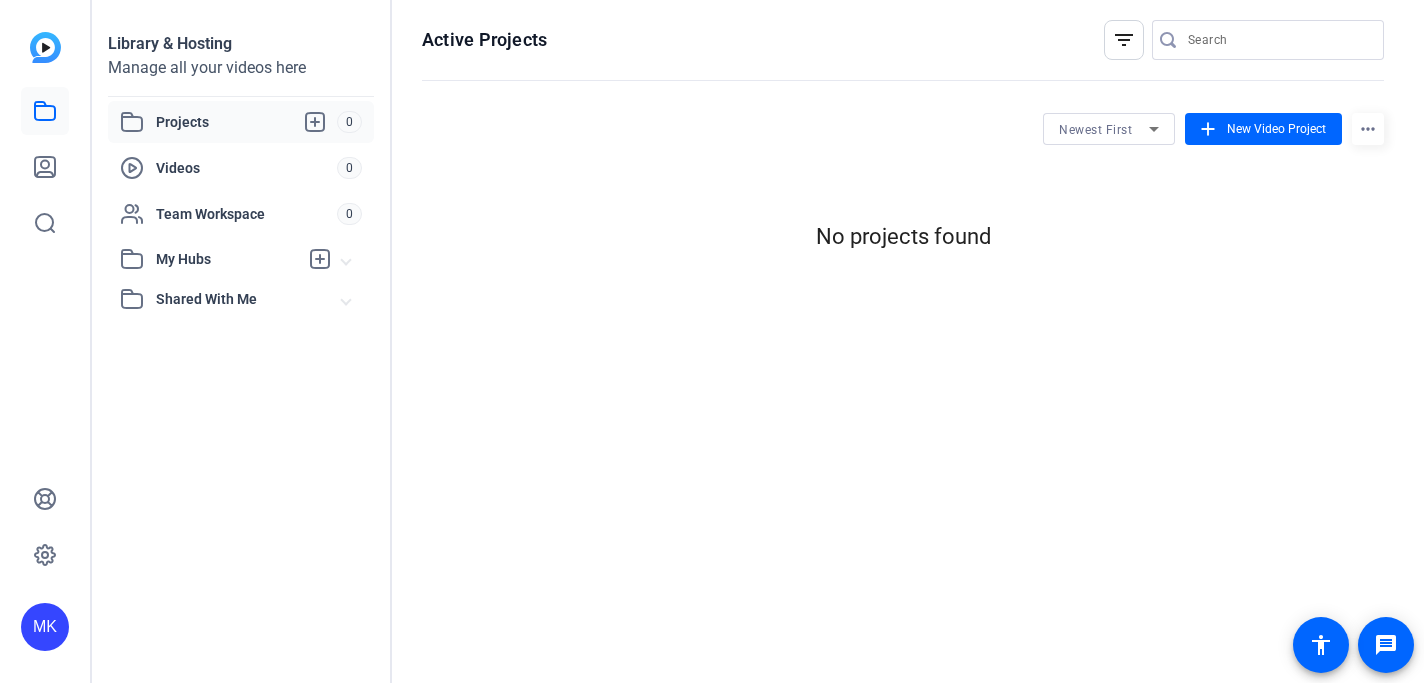 scroll, scrollTop: 0, scrollLeft: 0, axis: both 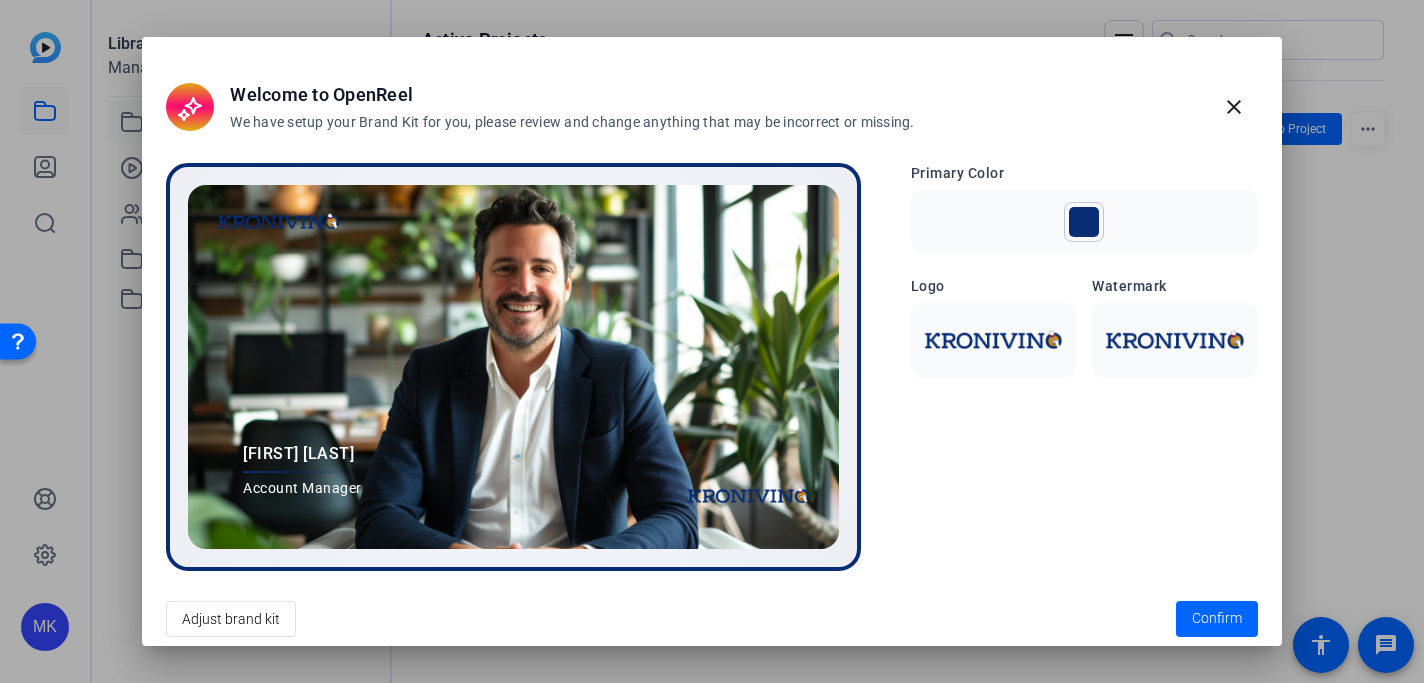 click 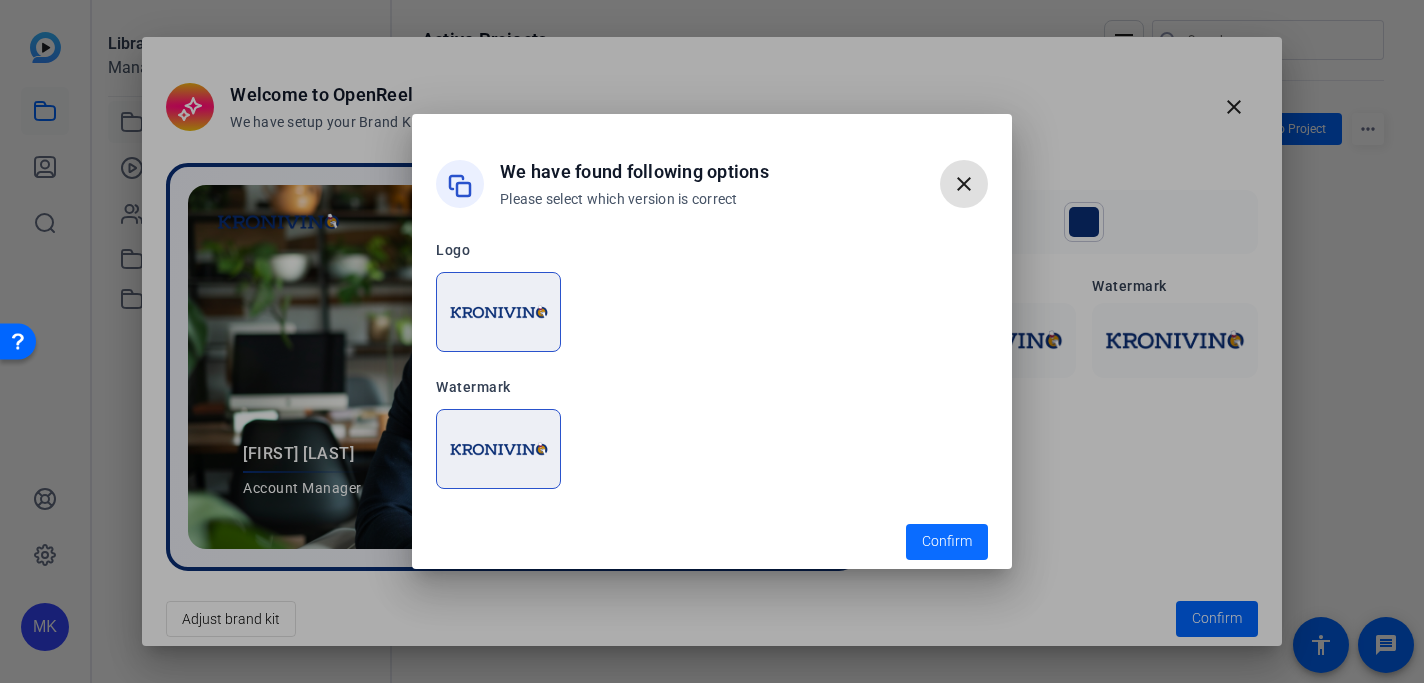 click on "Confirm" 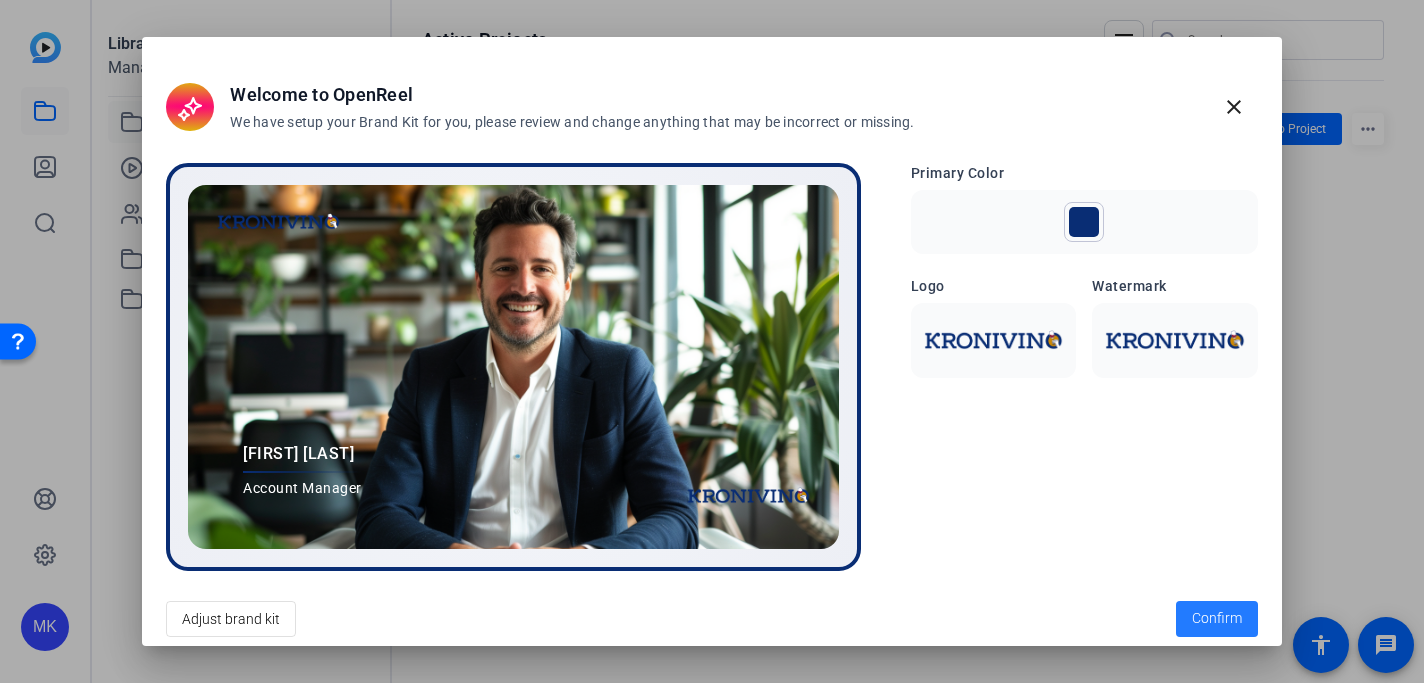 click on "Confirm" 